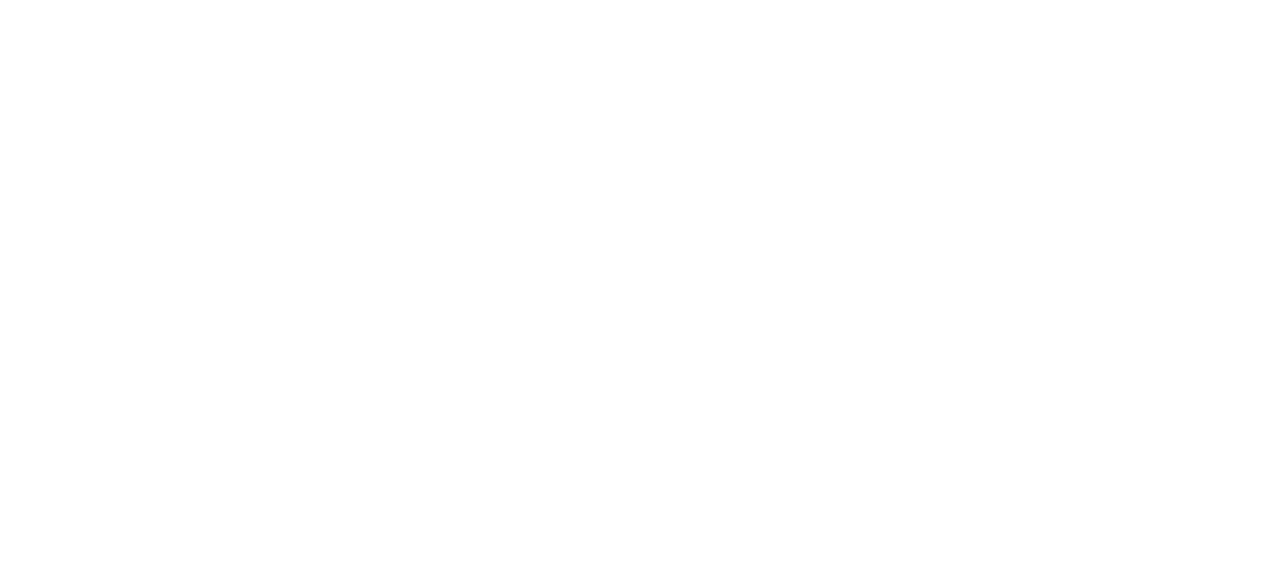 scroll, scrollTop: 0, scrollLeft: 0, axis: both 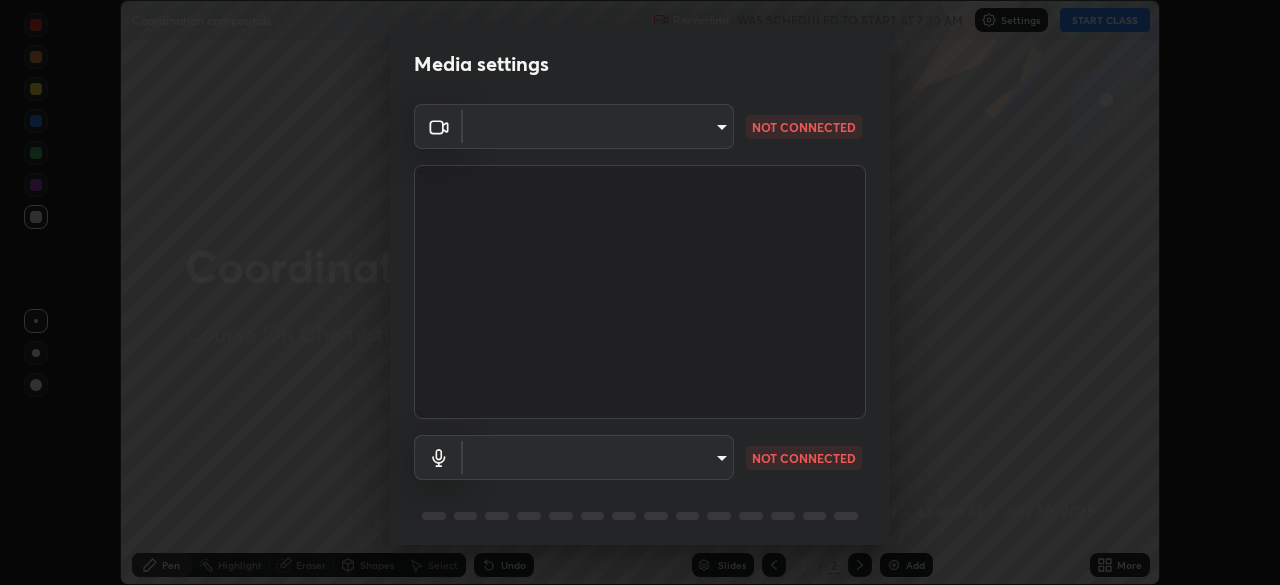 type on "73eeb960a43d1d43607416ffe54fee100eda01d083aacf0d2a27d603faf93a20" 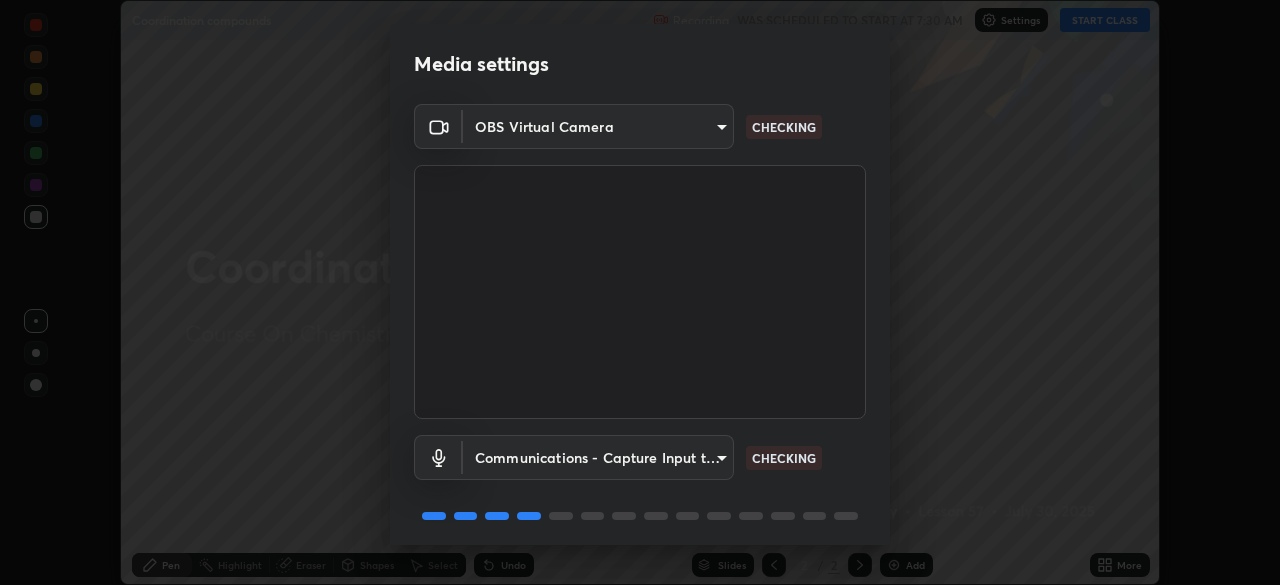 scroll, scrollTop: 71, scrollLeft: 0, axis: vertical 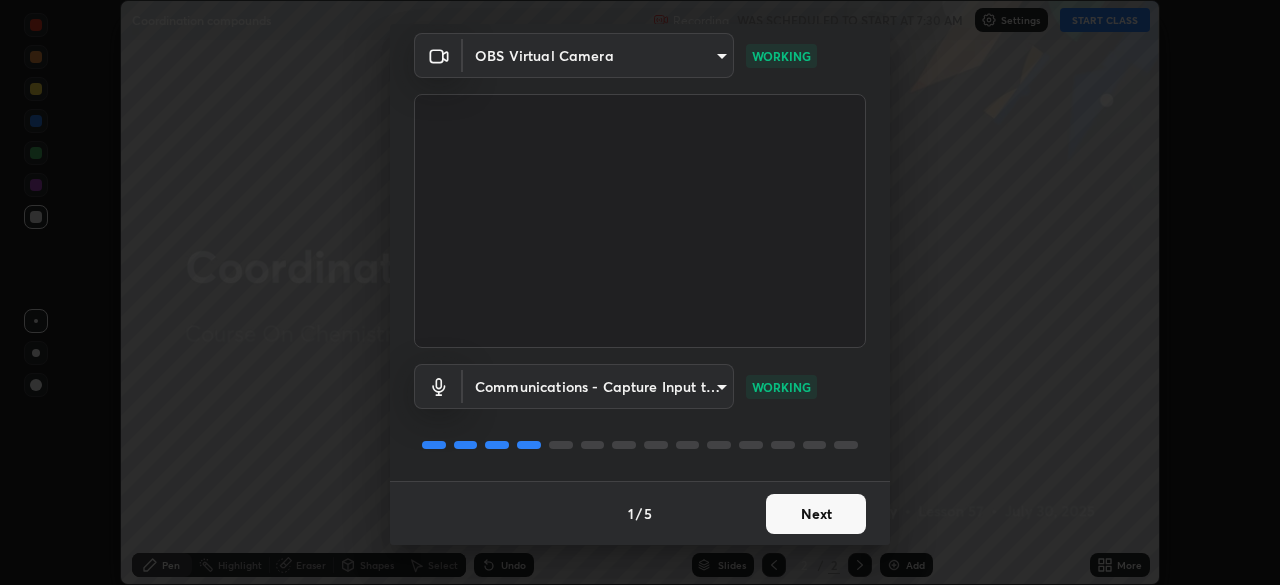 click on "Next" at bounding box center (816, 514) 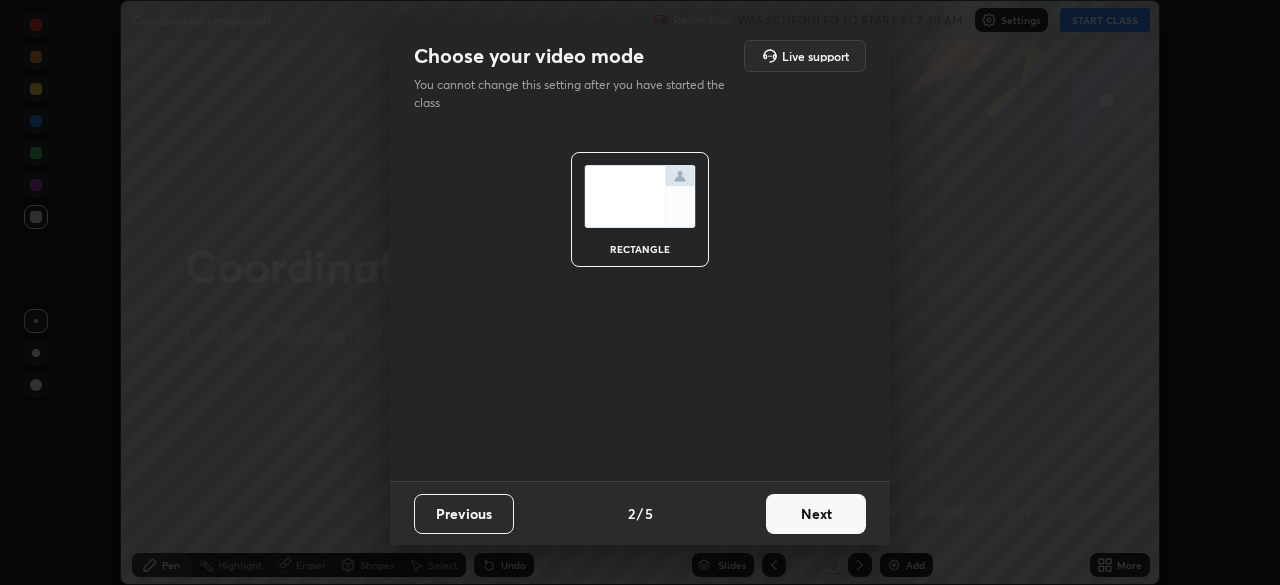 scroll, scrollTop: 0, scrollLeft: 0, axis: both 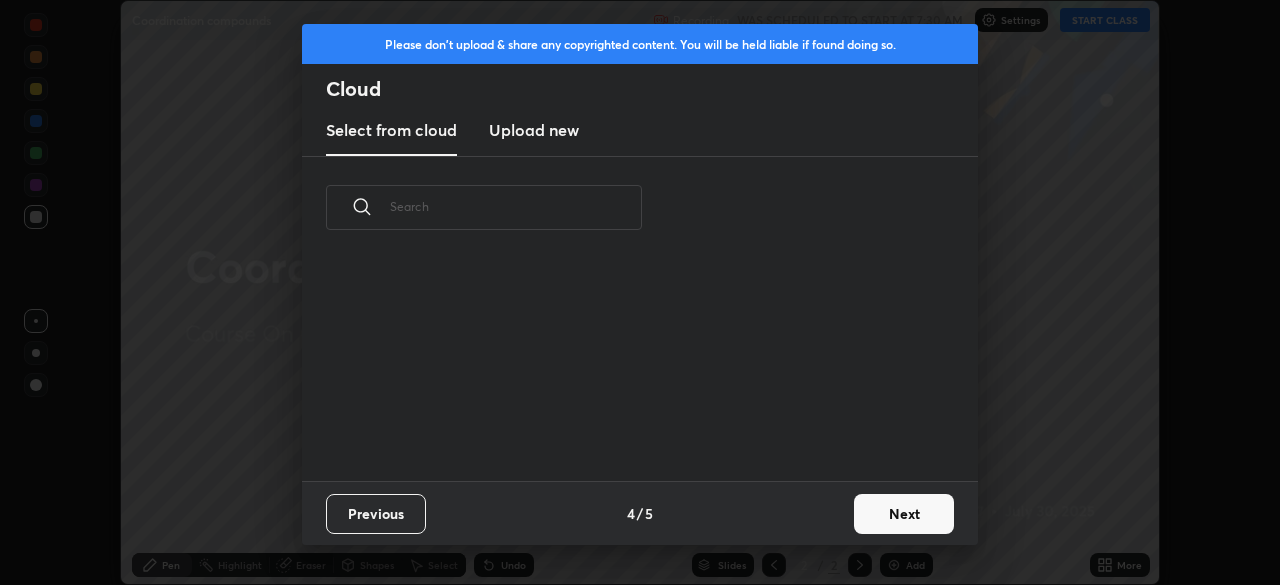 click on "Previous 4 / 5 Next" at bounding box center (640, 513) 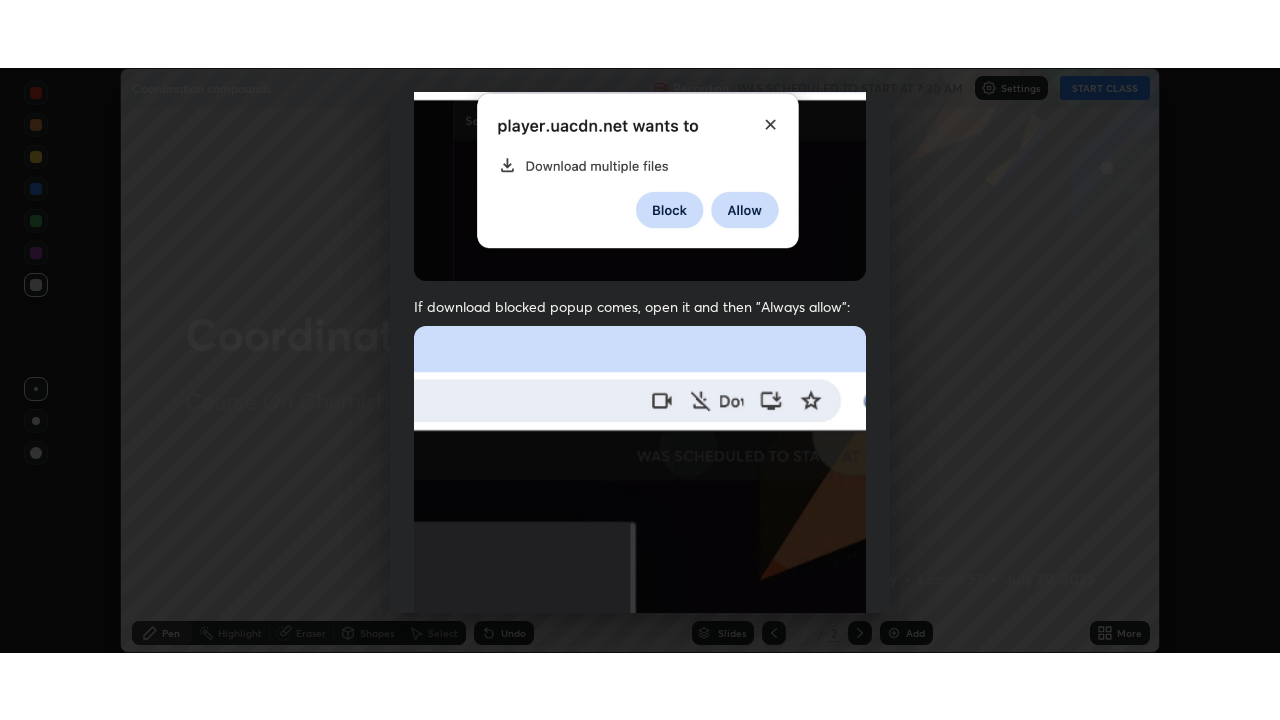 scroll, scrollTop: 479, scrollLeft: 0, axis: vertical 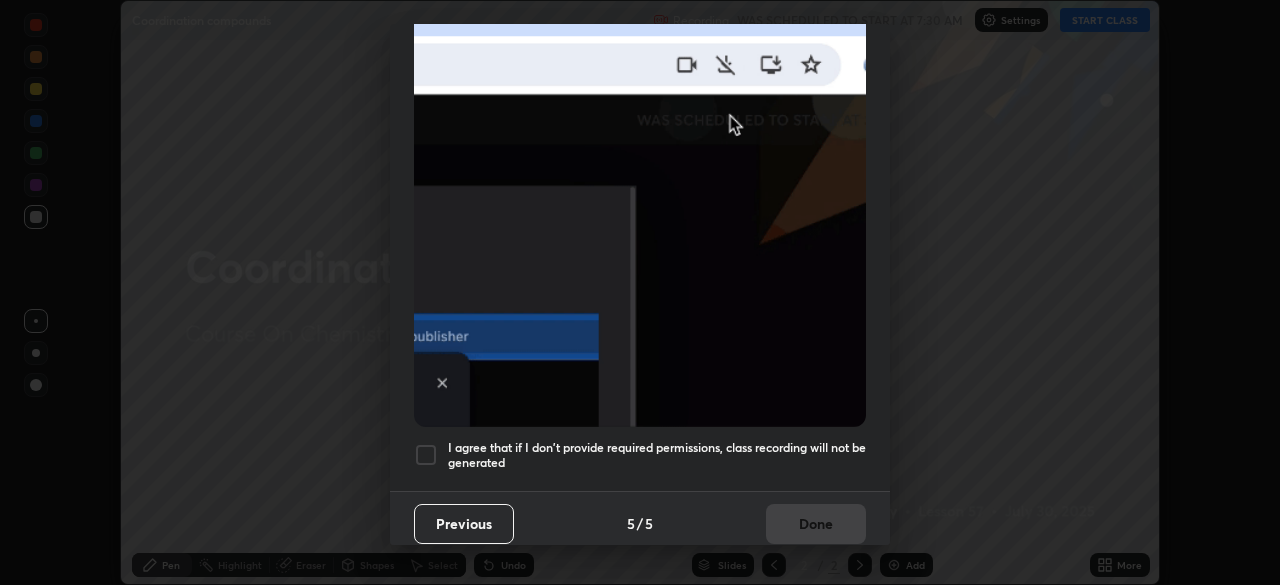 click at bounding box center (426, 455) 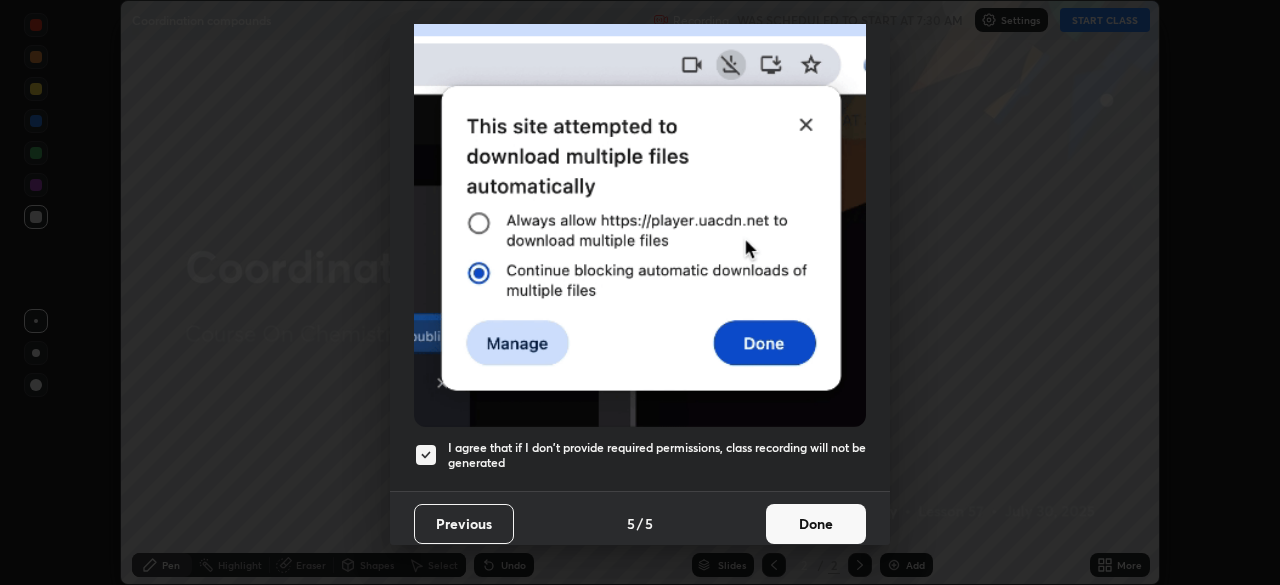 click on "Done" at bounding box center (816, 524) 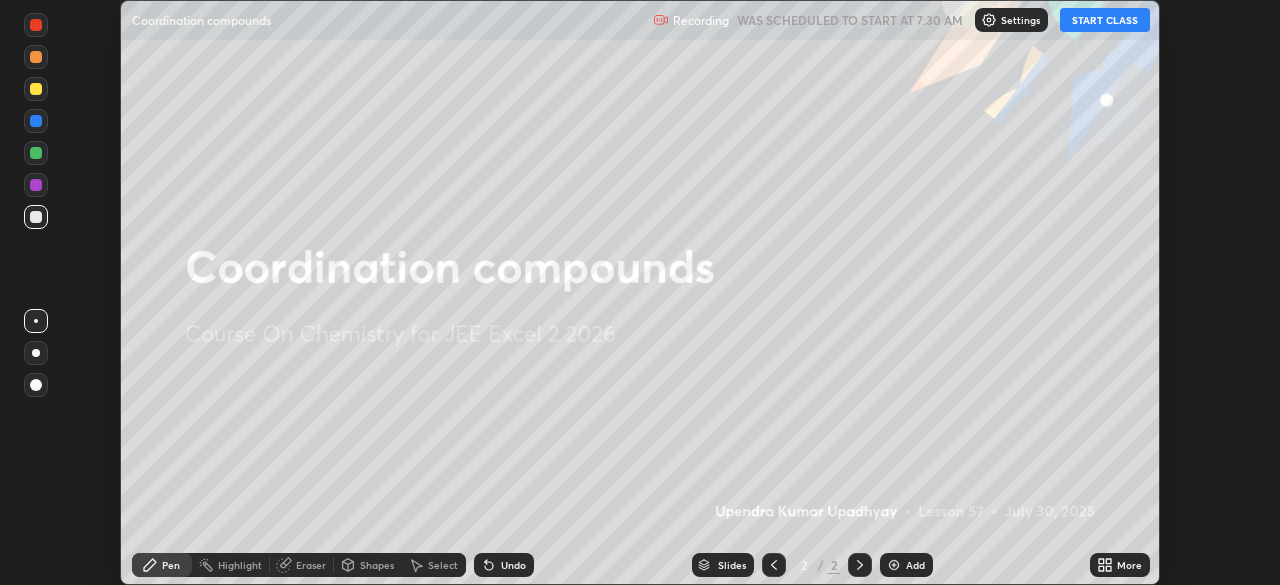 click on "START CLASS" at bounding box center (1105, 20) 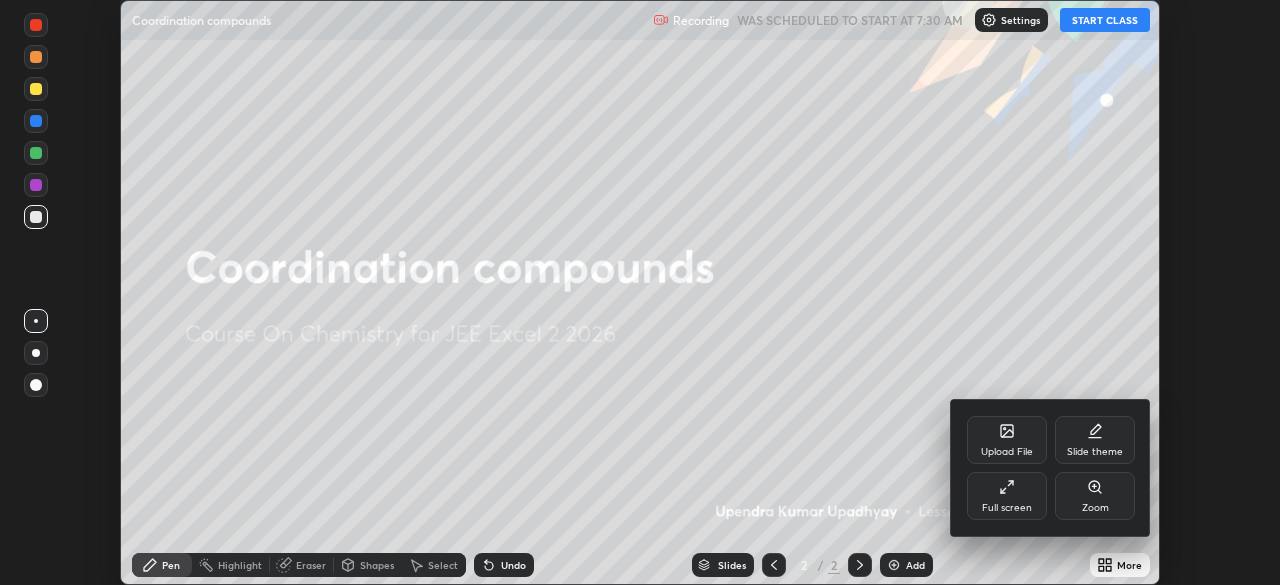 click on "Full screen" at bounding box center [1007, 508] 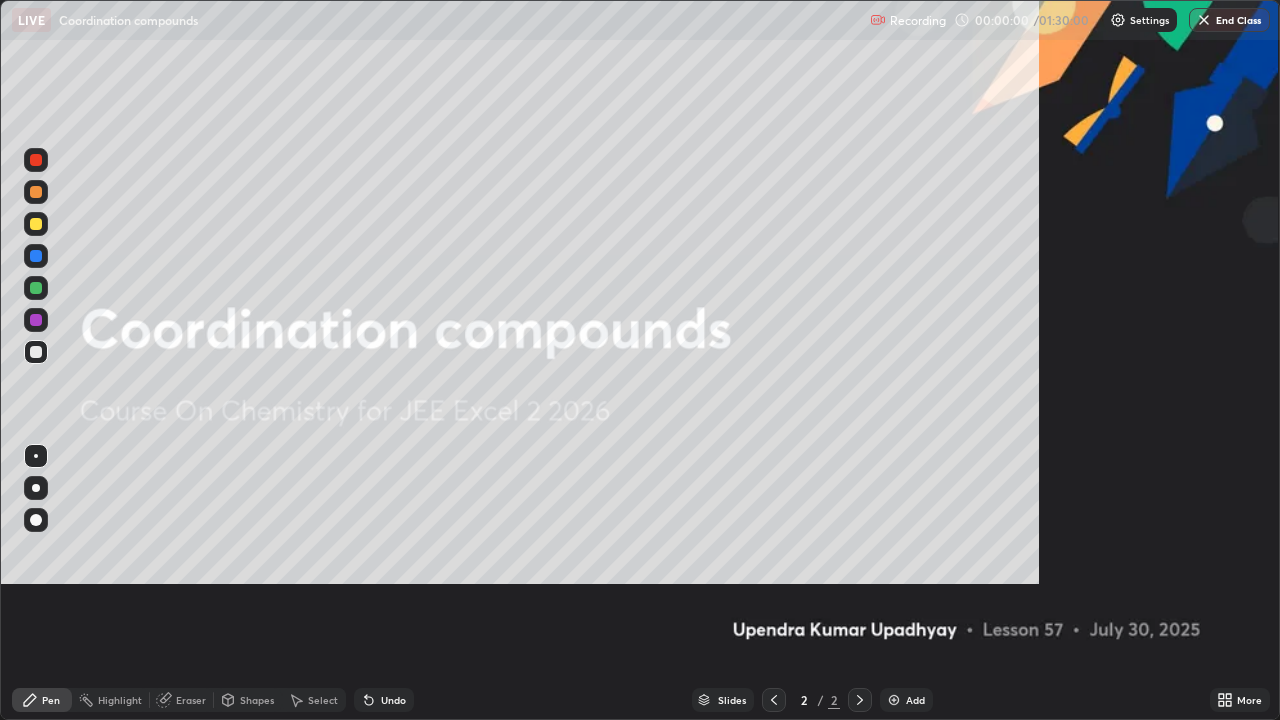 scroll, scrollTop: 99280, scrollLeft: 98720, axis: both 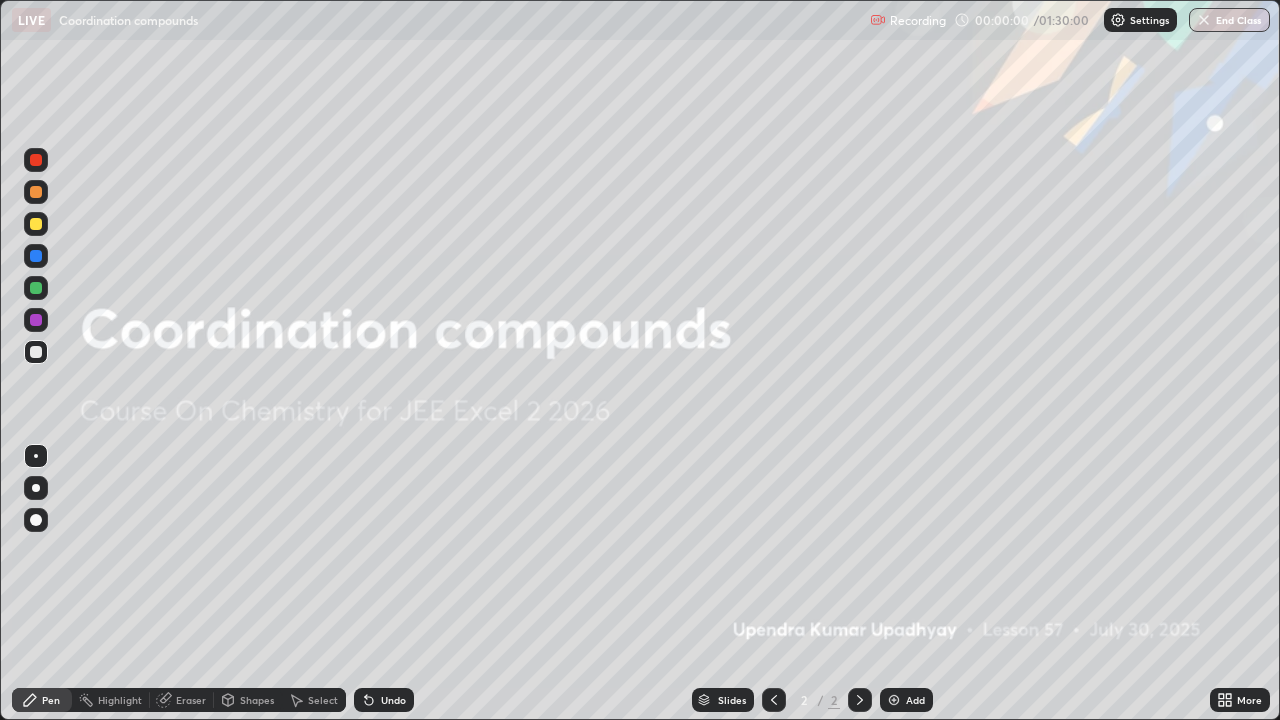 click on "Add" at bounding box center (915, 700) 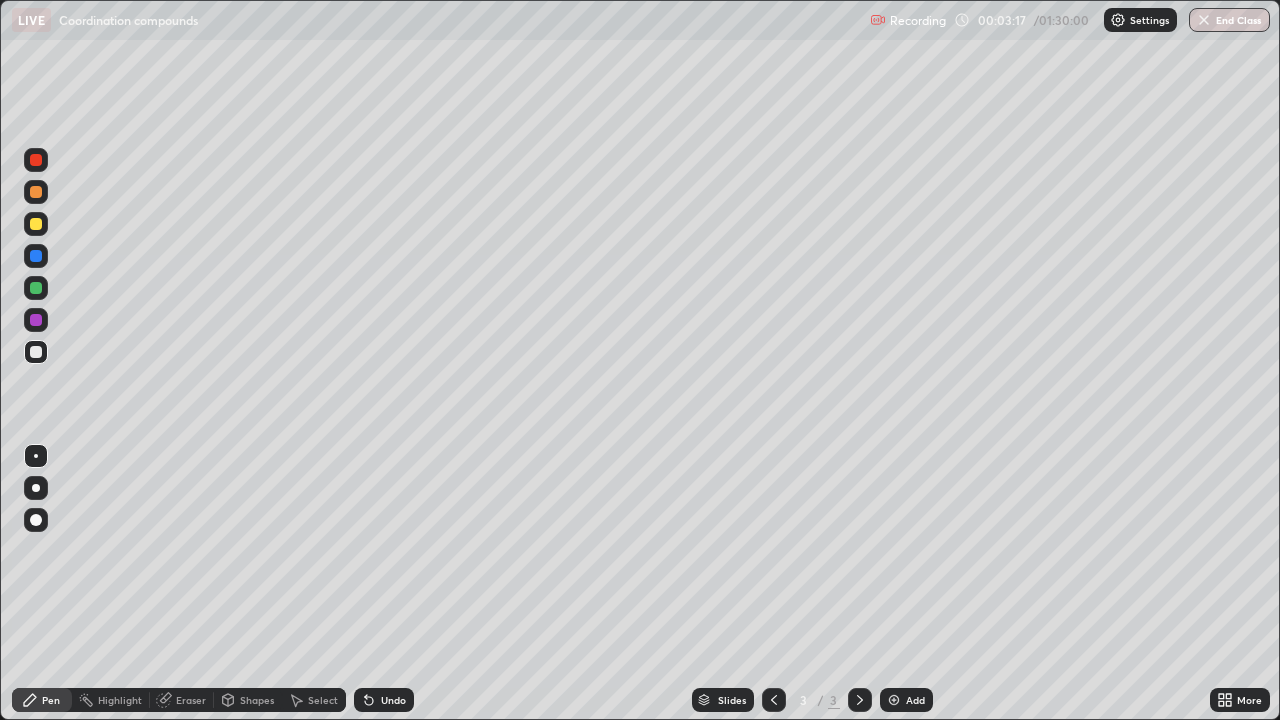 click at bounding box center [36, 192] 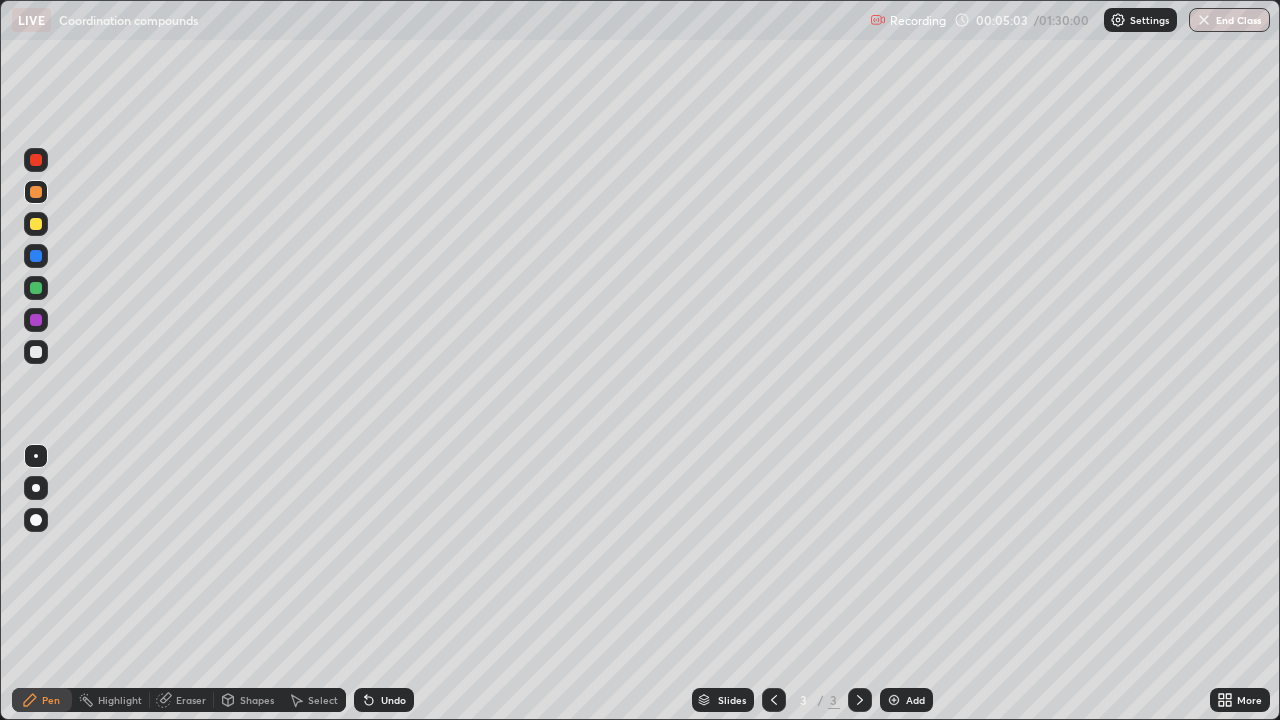 click on "Undo" at bounding box center (384, 700) 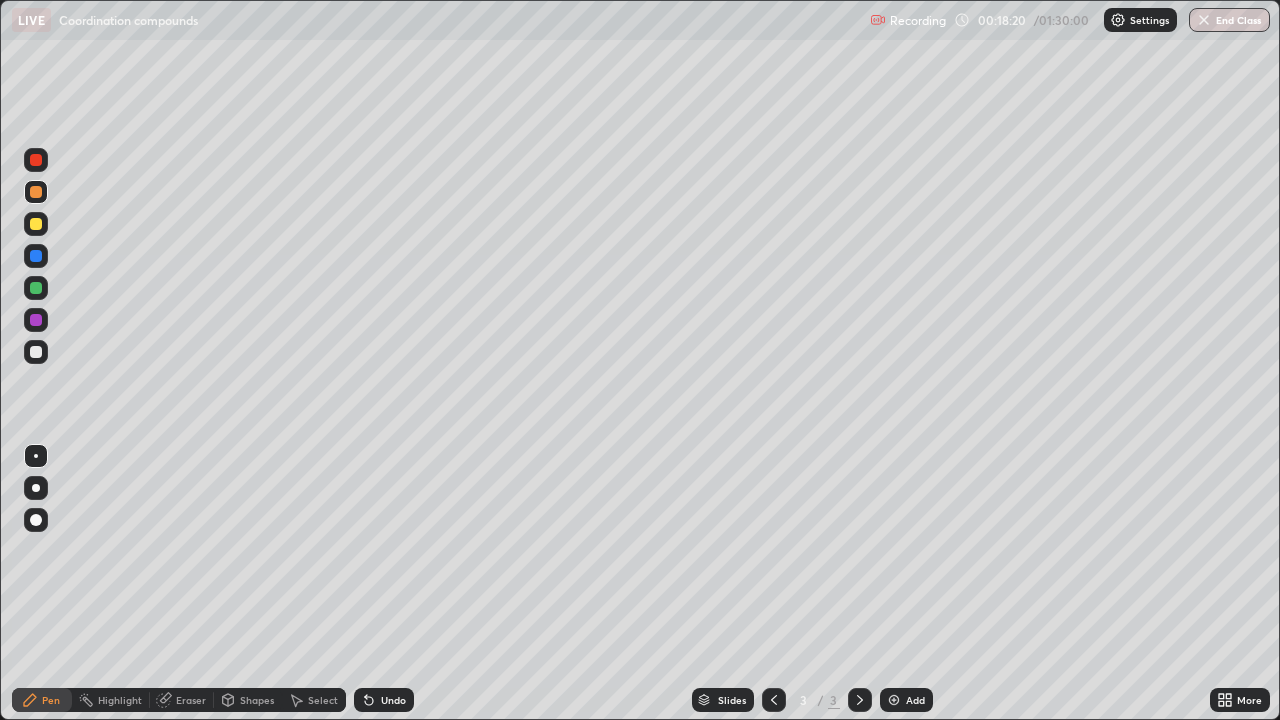 click at bounding box center (36, 224) 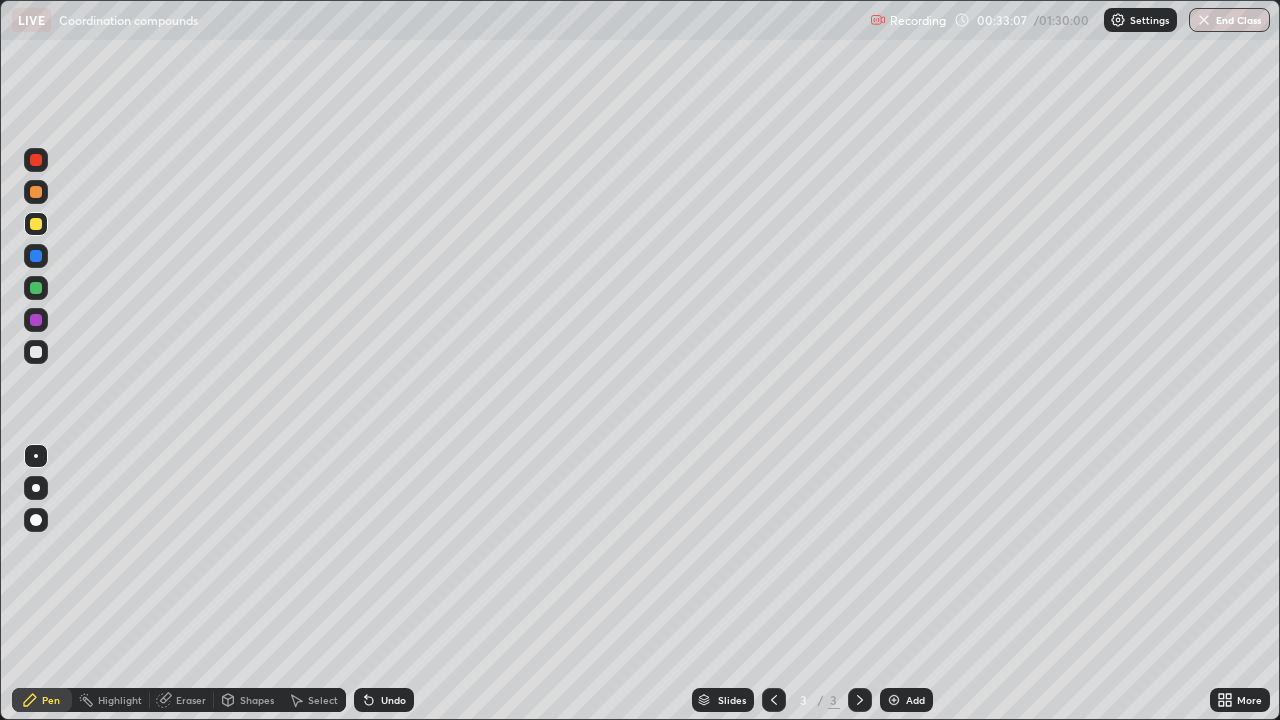 click at bounding box center [894, 700] 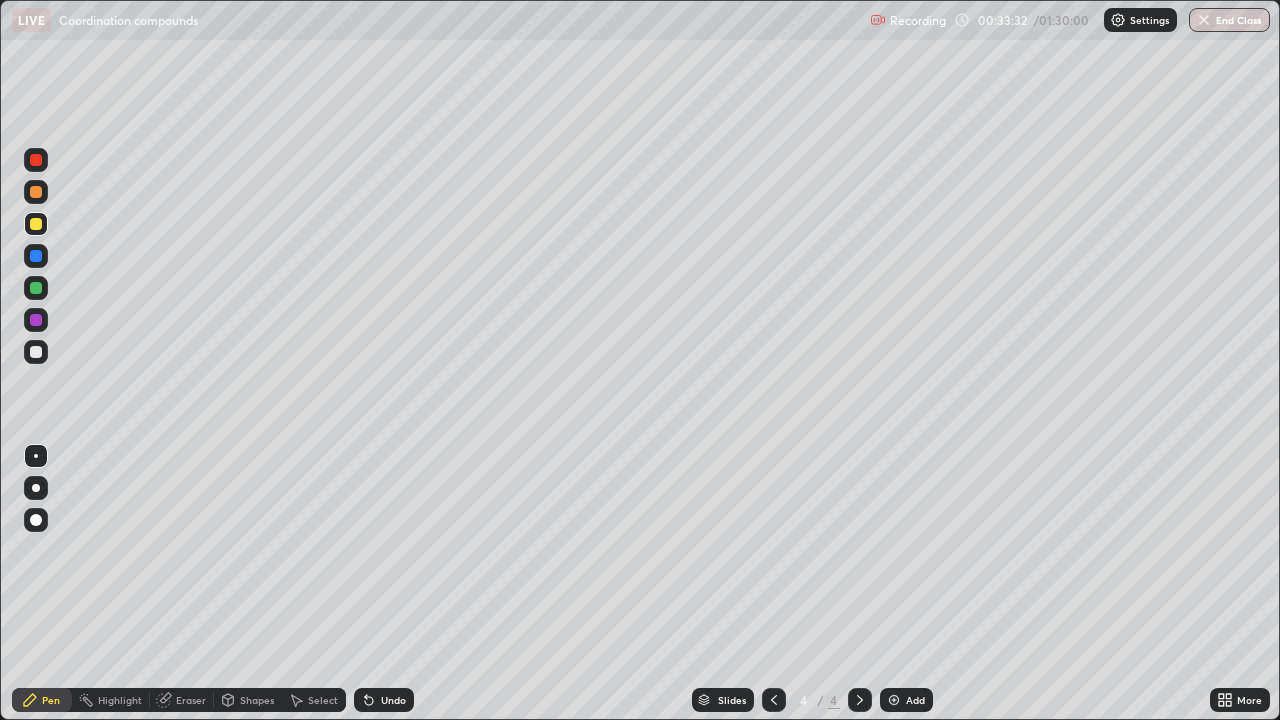 click on "Undo" at bounding box center (384, 700) 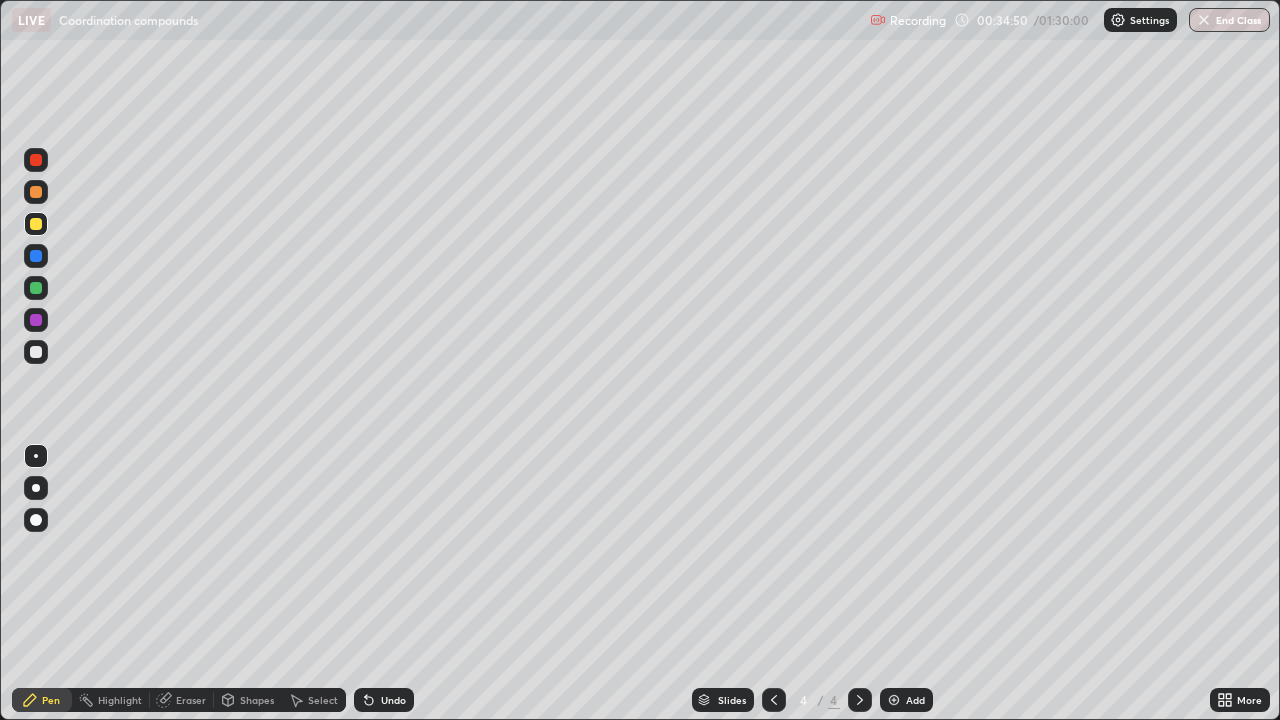 click at bounding box center [36, 192] 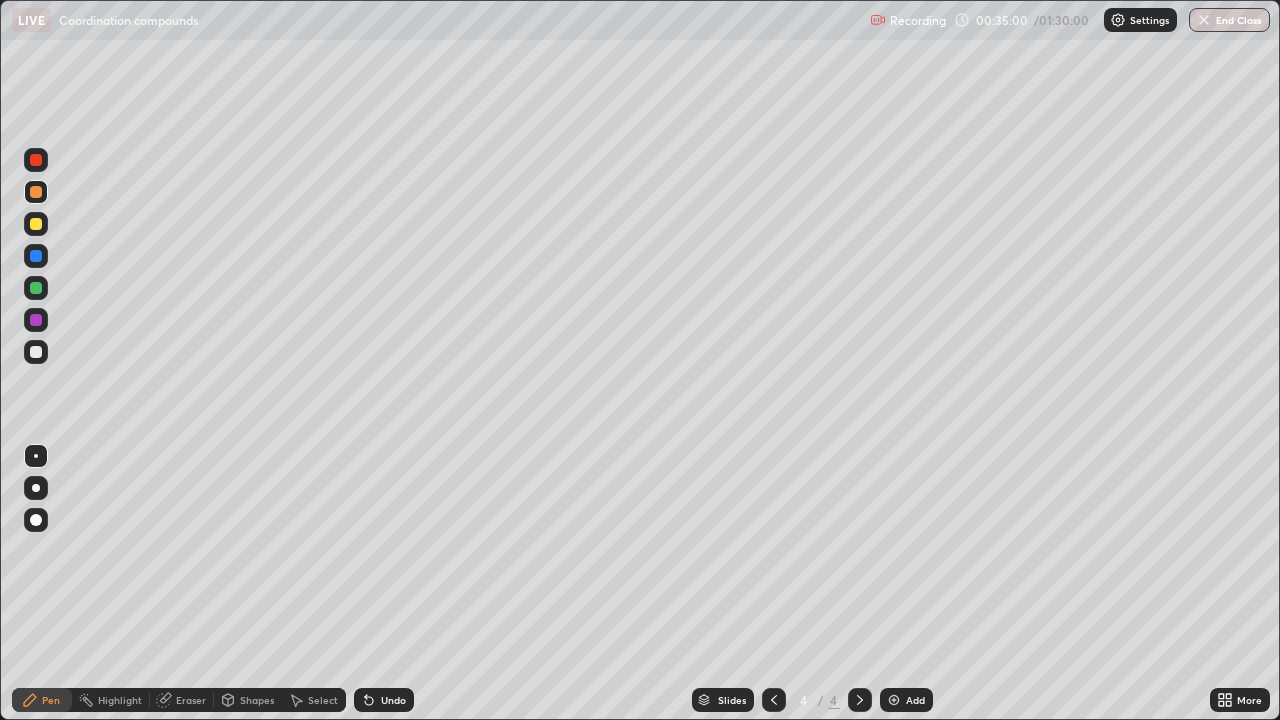 click at bounding box center [36, 224] 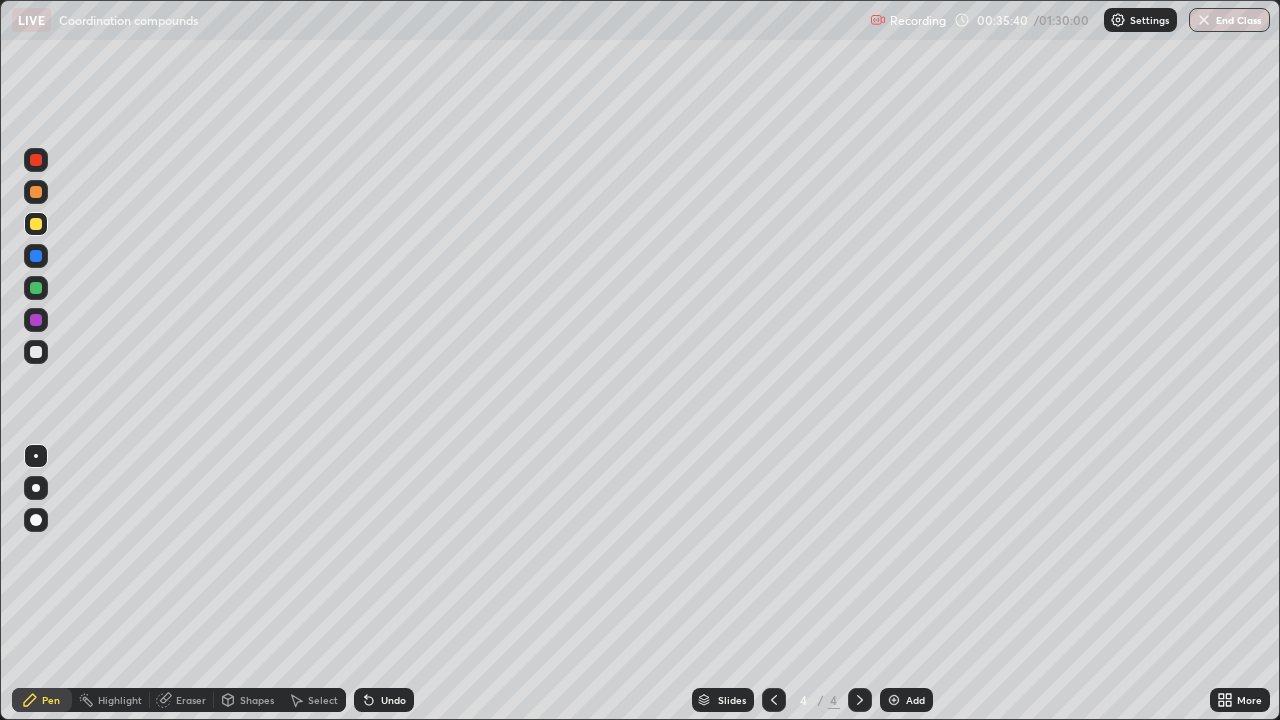click at bounding box center (36, 224) 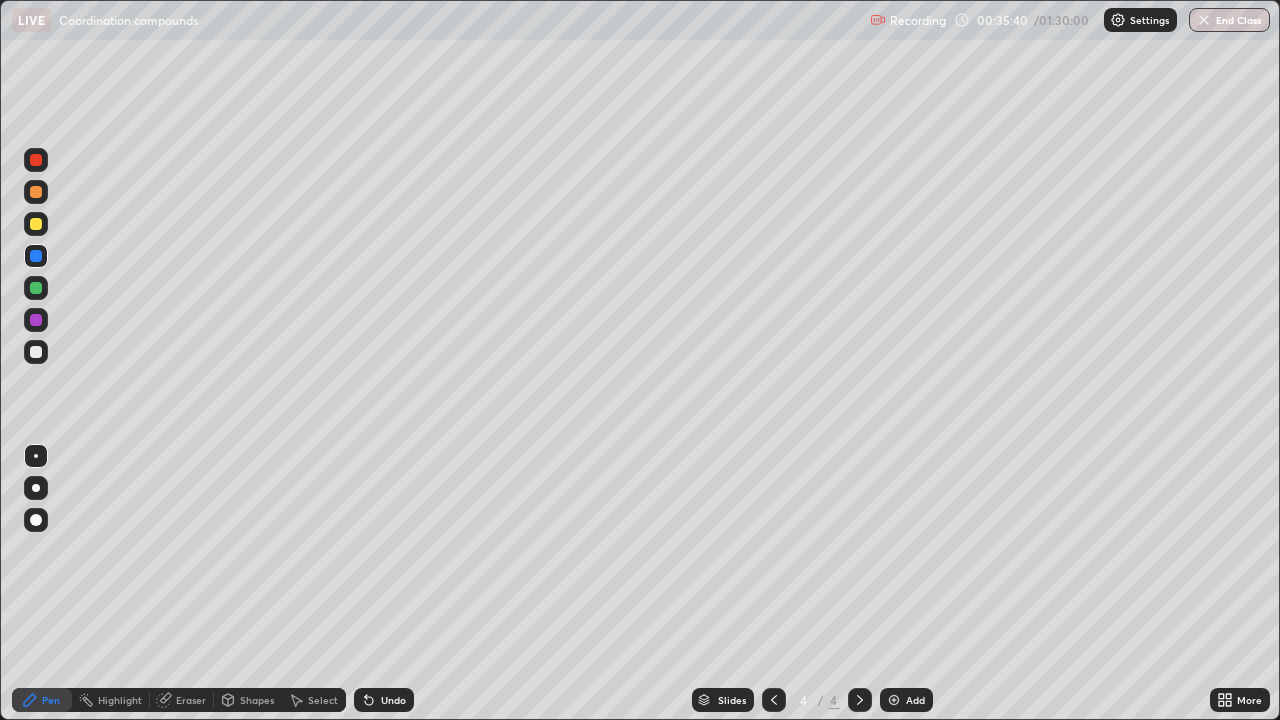 click at bounding box center (36, 224) 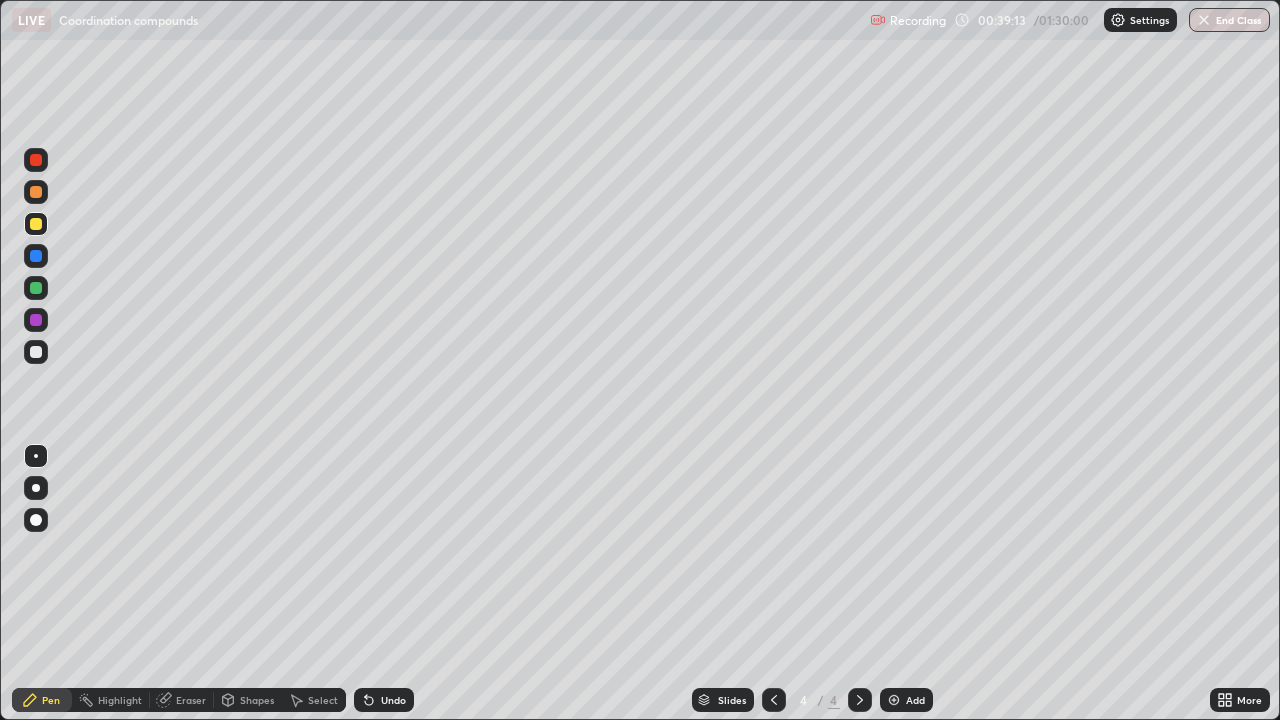 click at bounding box center (36, 288) 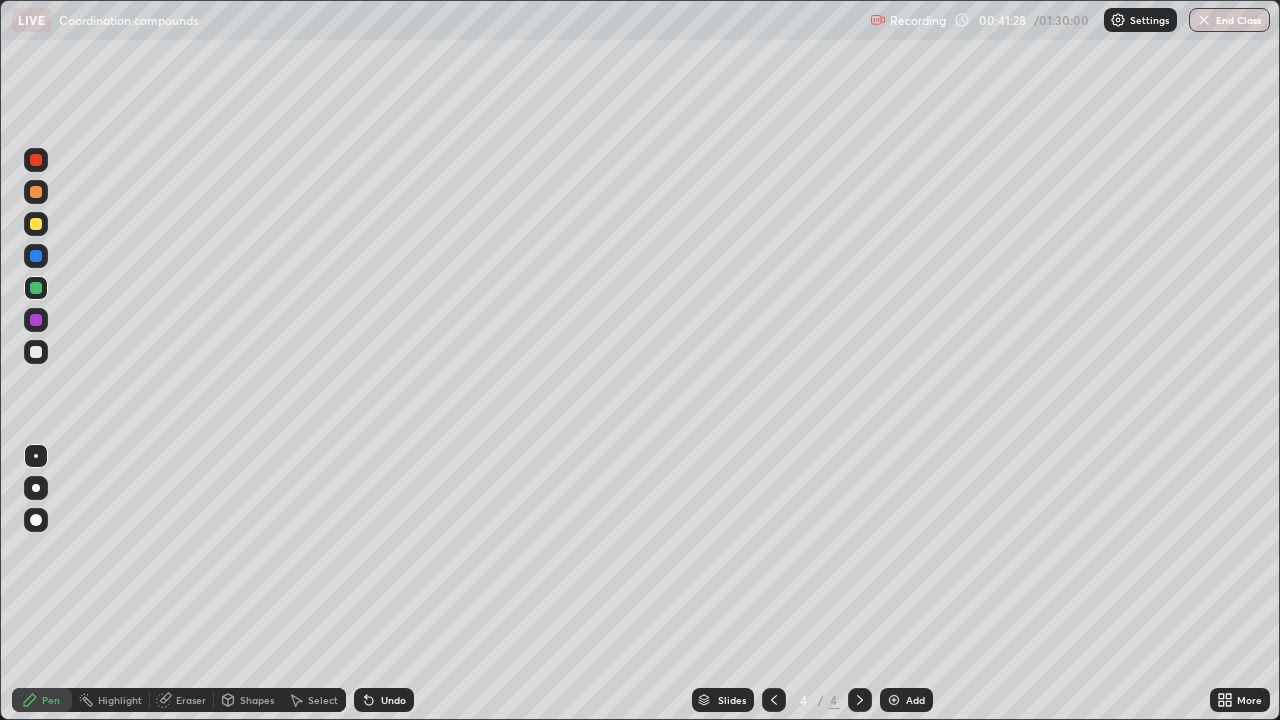 click on "Undo" at bounding box center (393, 700) 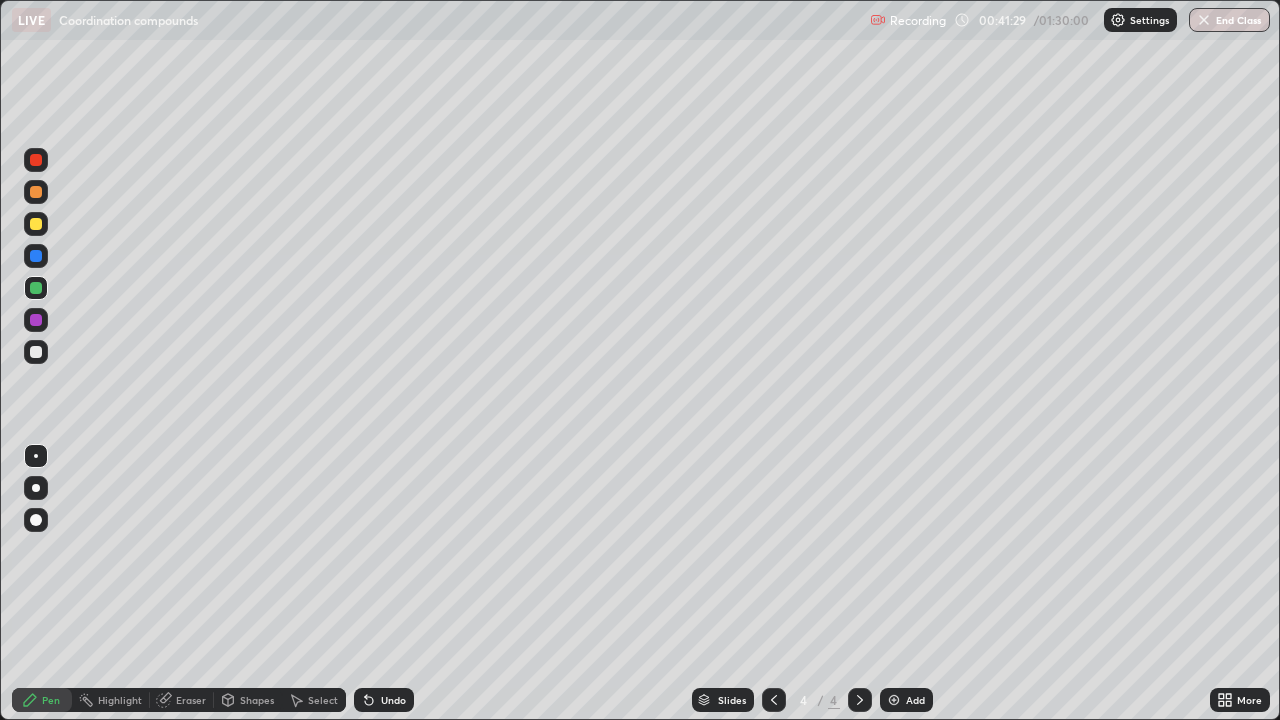 click on "Undo" at bounding box center [384, 700] 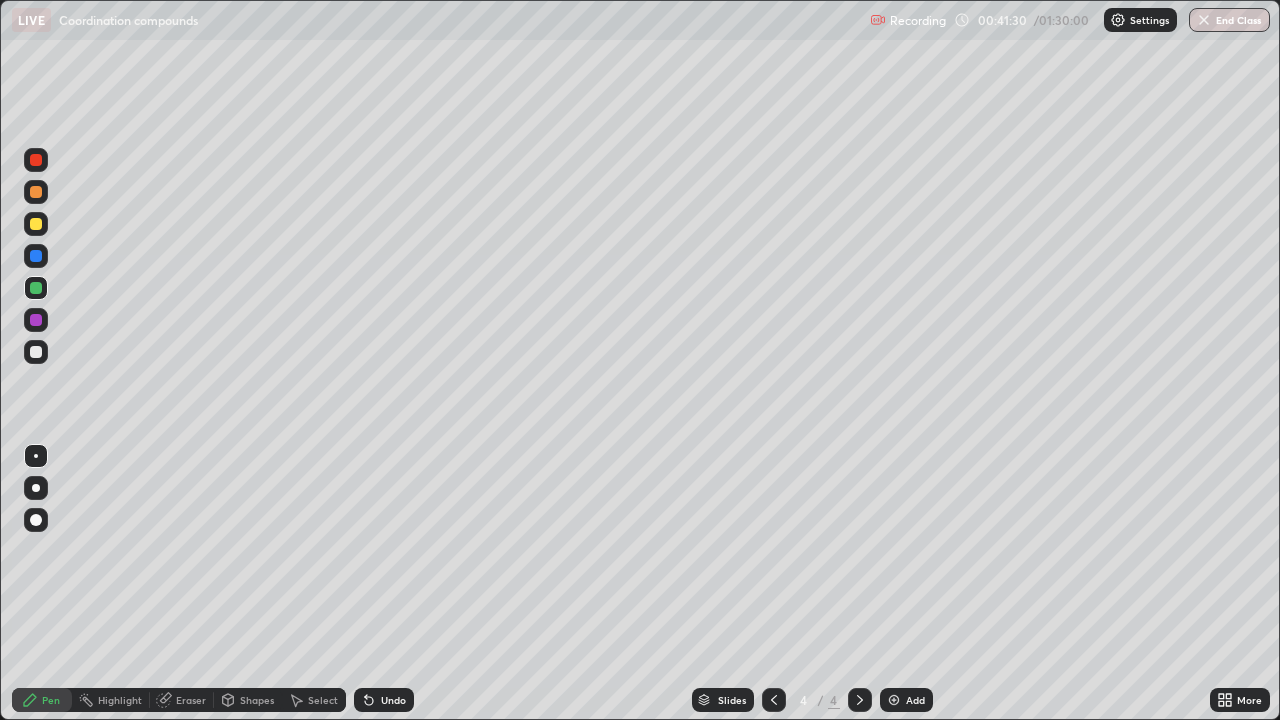 click on "Undo" at bounding box center [384, 700] 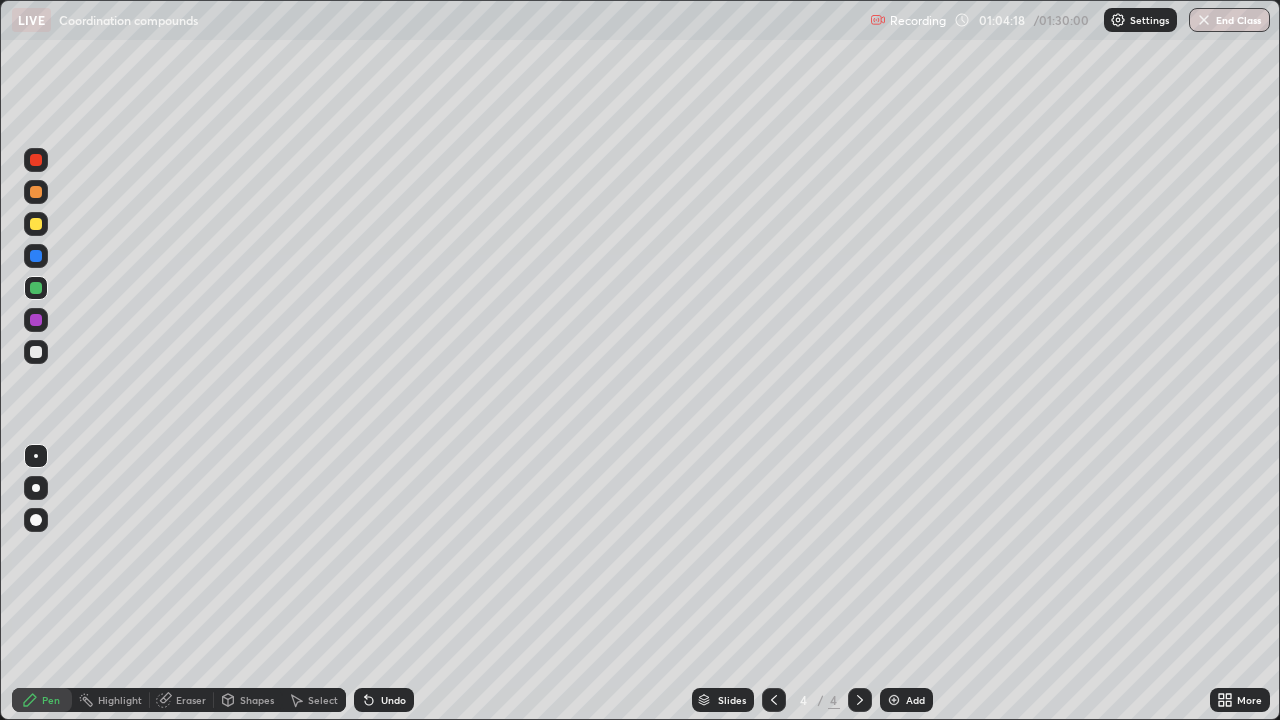 click on "Add" at bounding box center [915, 700] 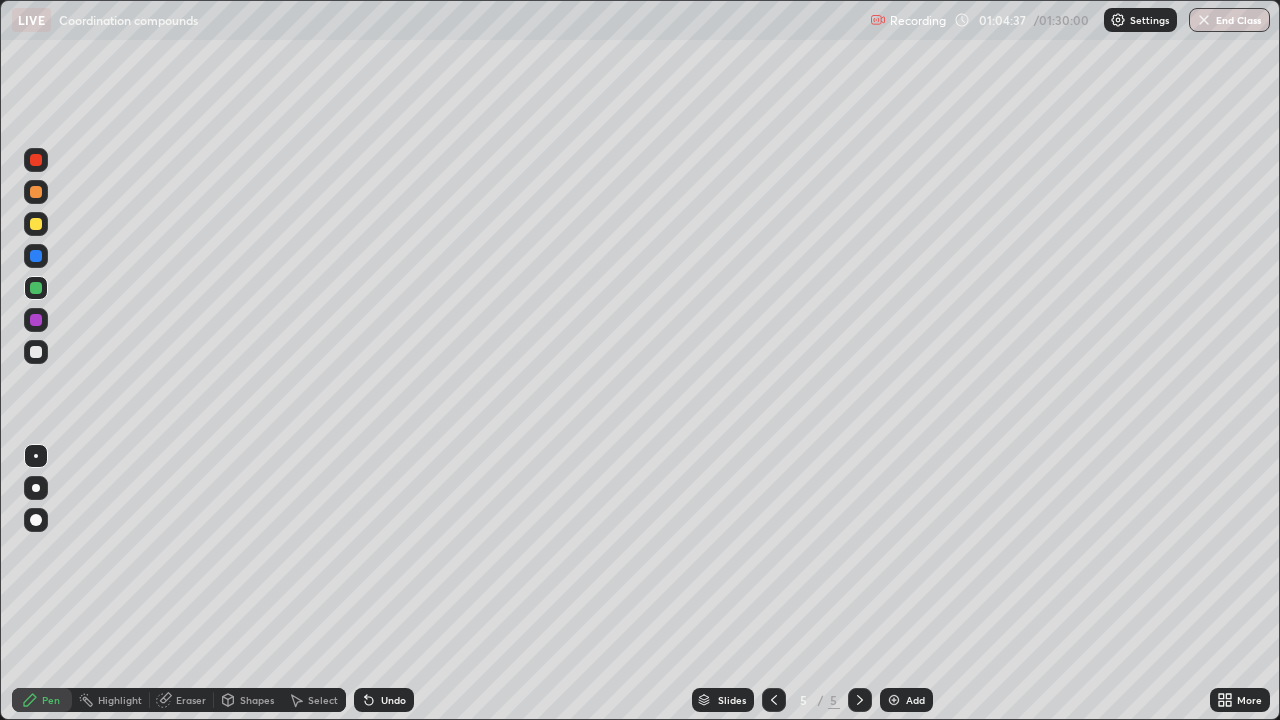 click on "Undo" at bounding box center [384, 700] 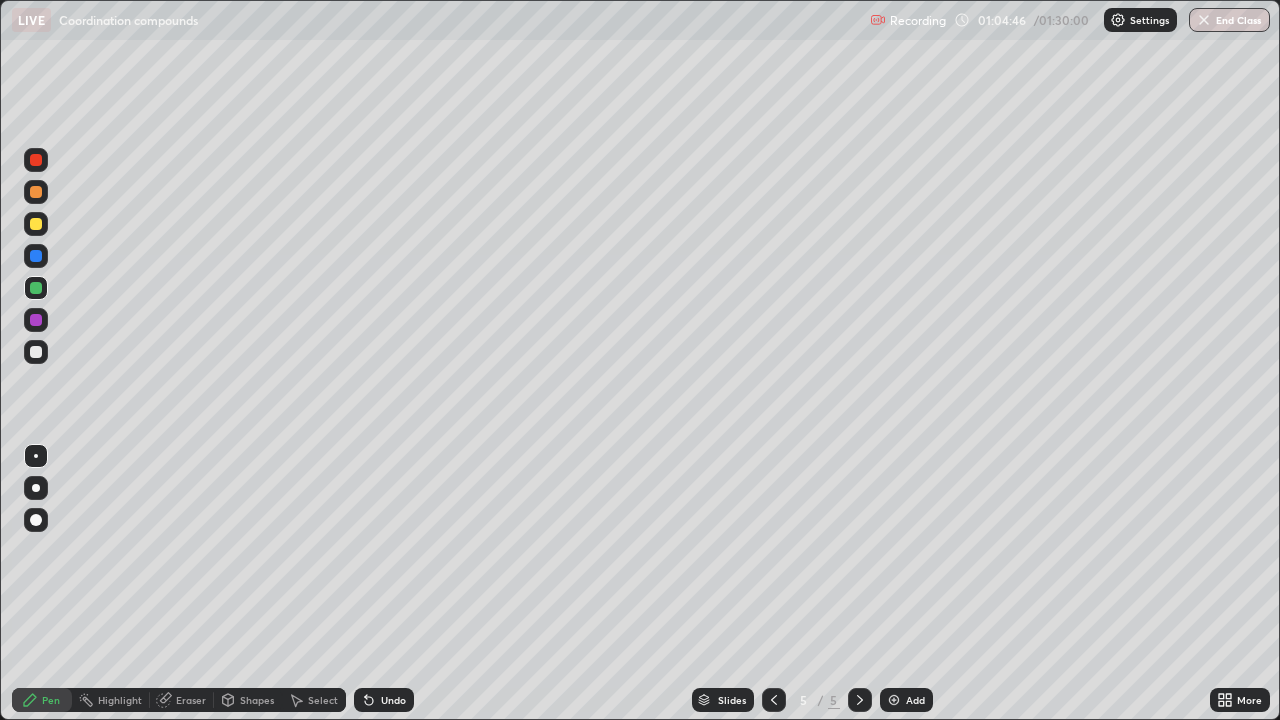 click on "Undo" at bounding box center [393, 700] 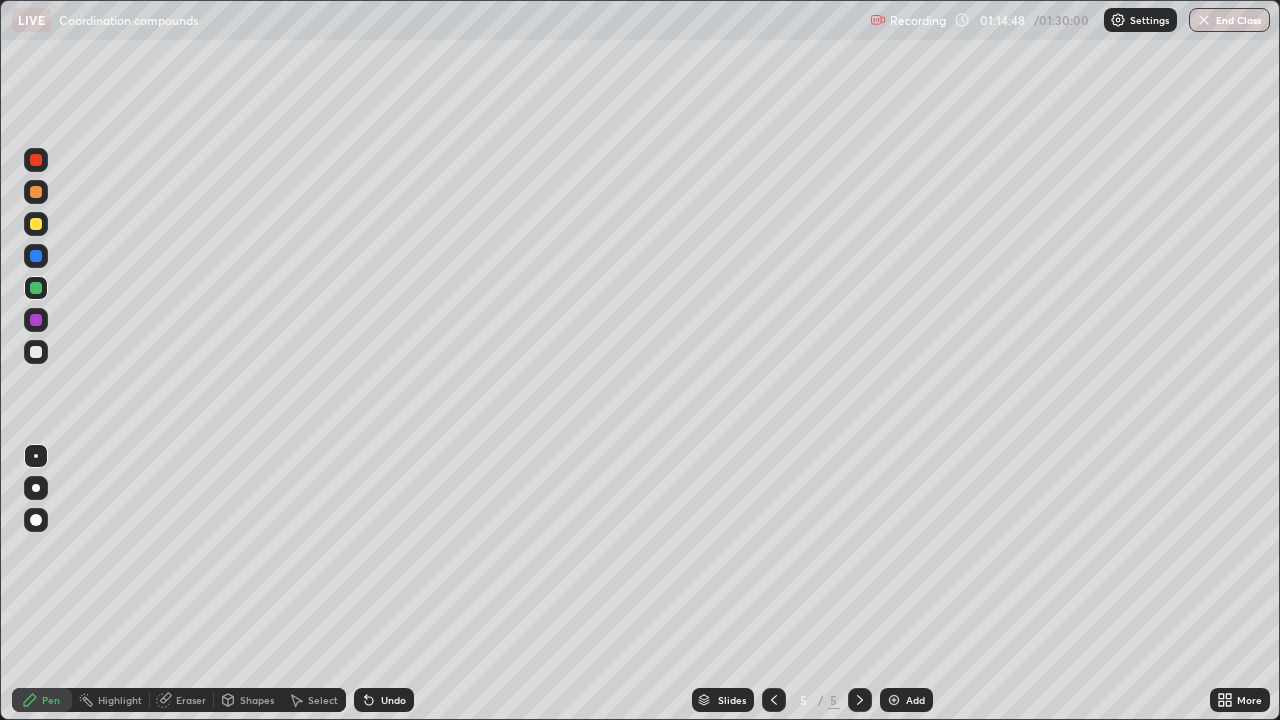 click at bounding box center (894, 700) 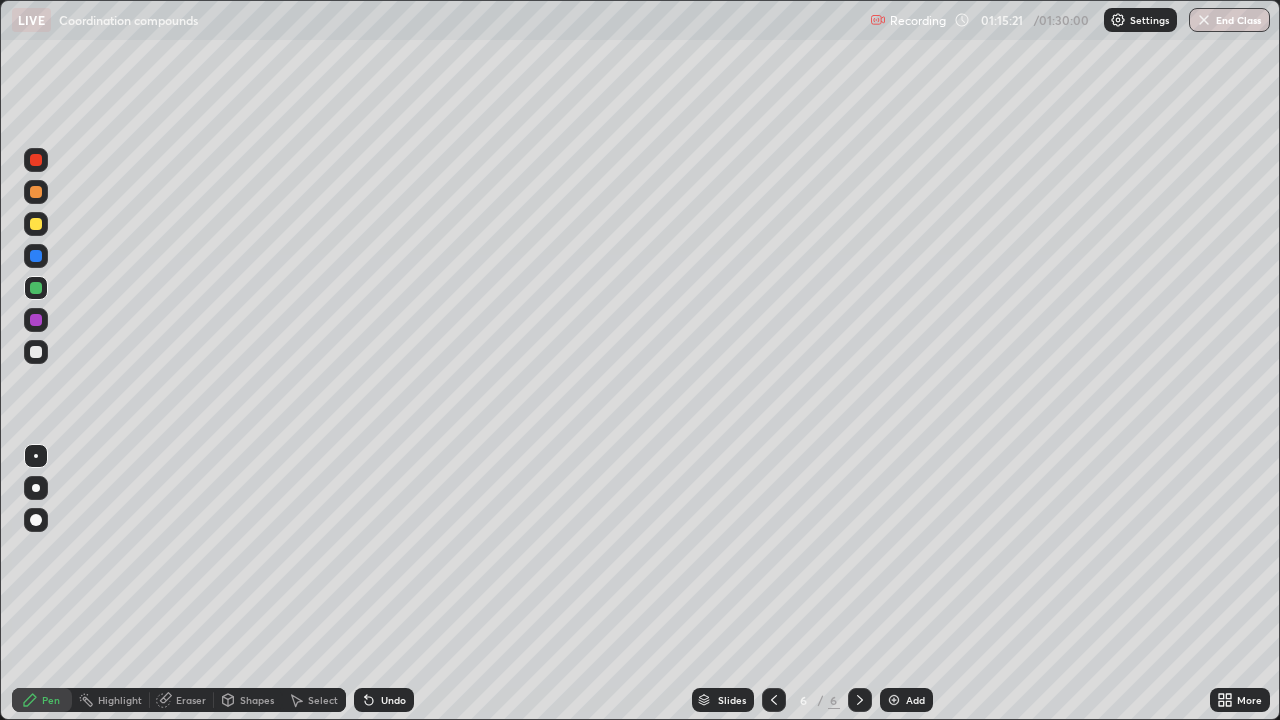 click at bounding box center (36, 192) 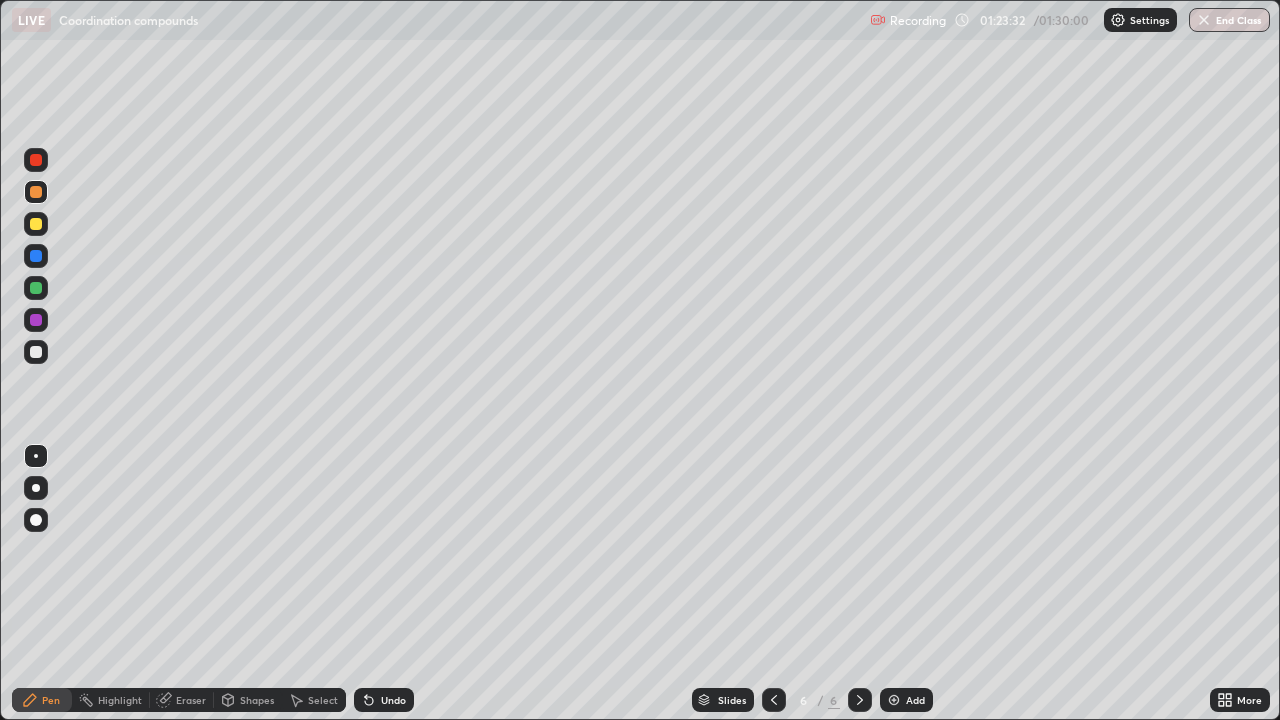 click on "Add" at bounding box center (906, 700) 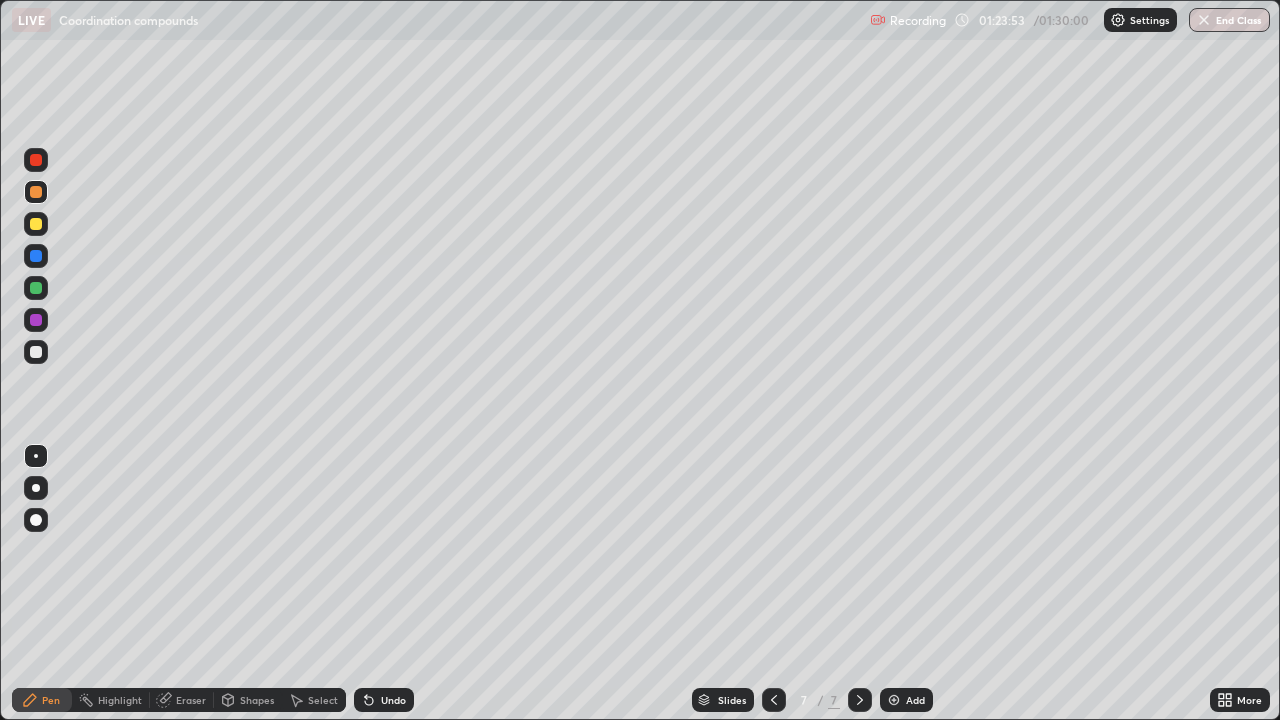 click at bounding box center (36, 224) 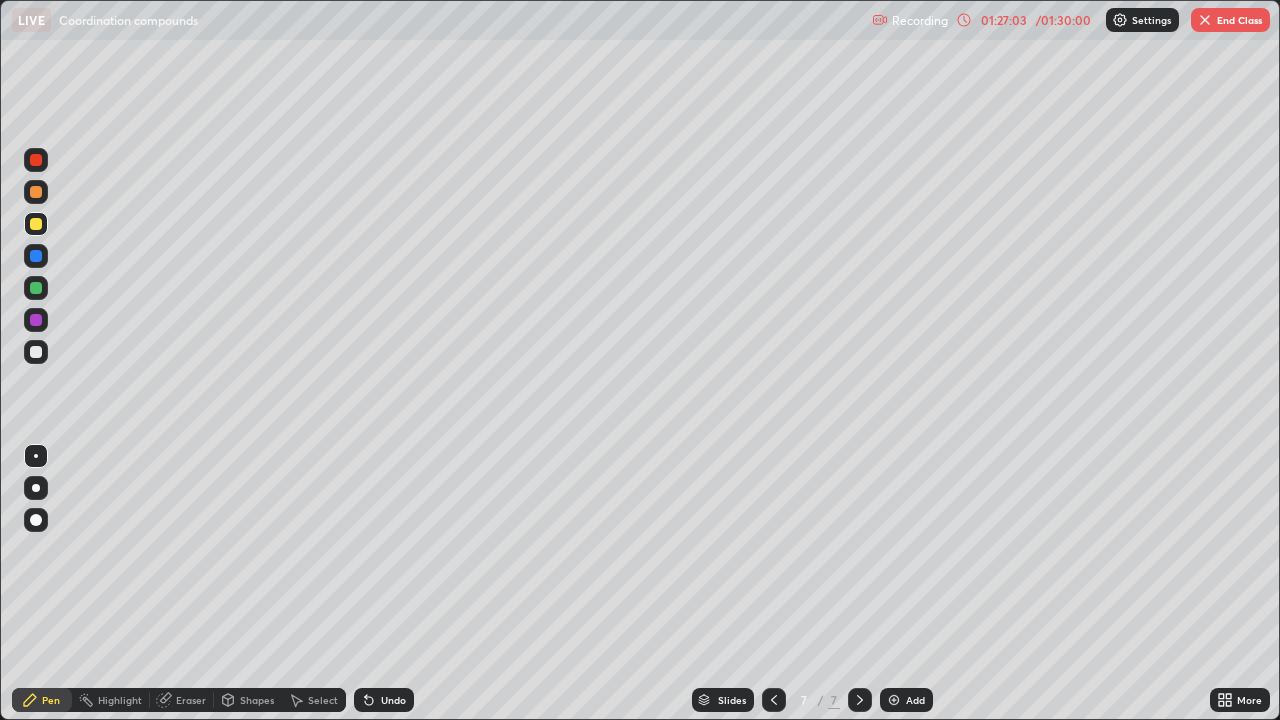 click on "Eraser" at bounding box center [191, 700] 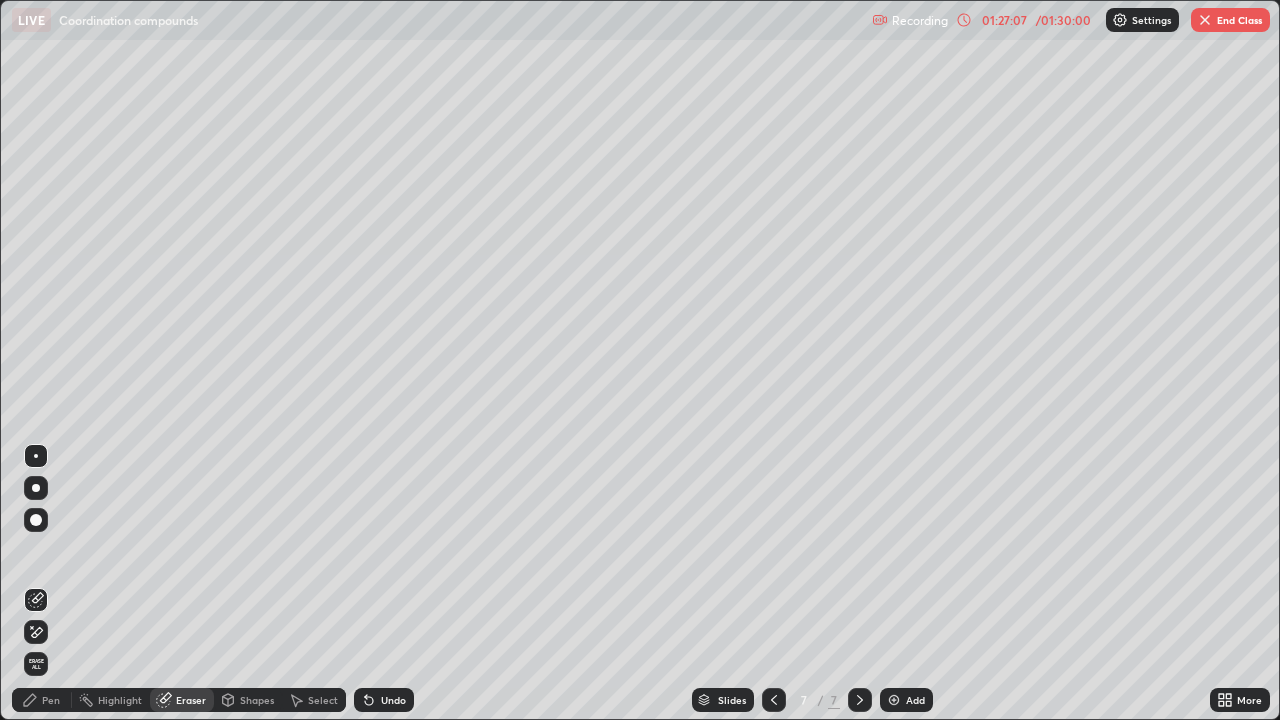 click on "Pen" at bounding box center [51, 700] 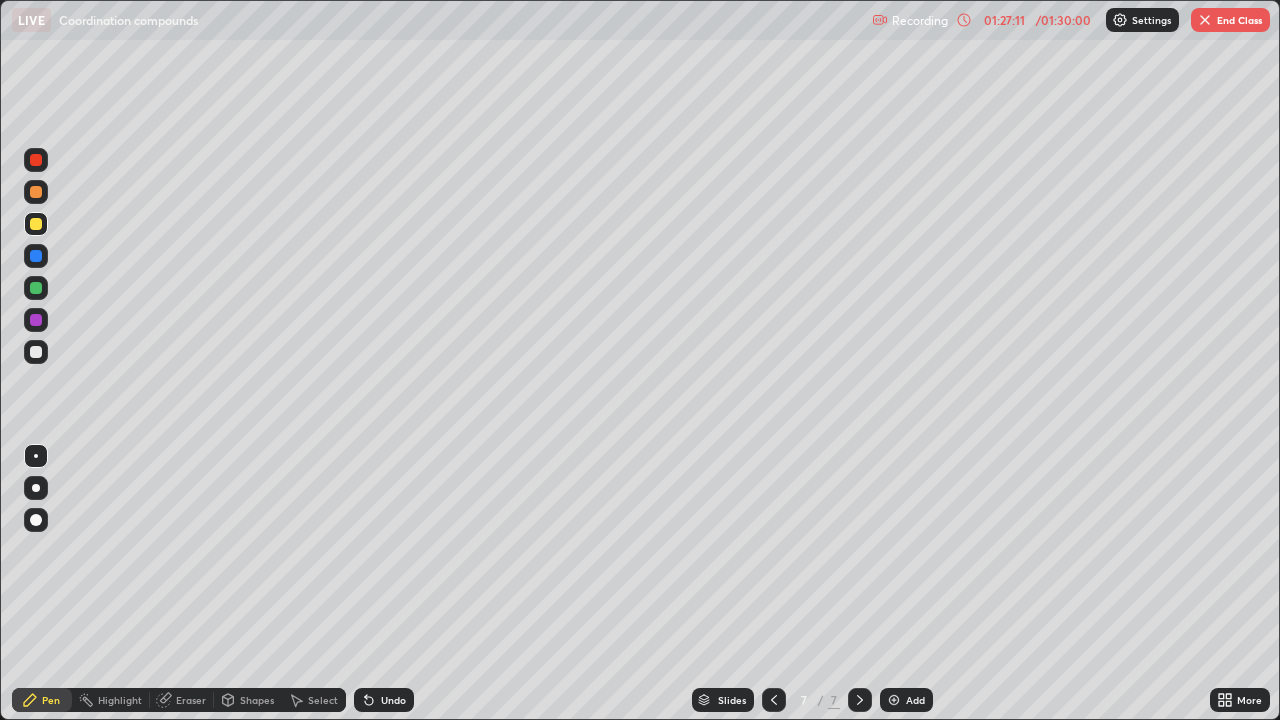 click on "Eraser" at bounding box center [191, 700] 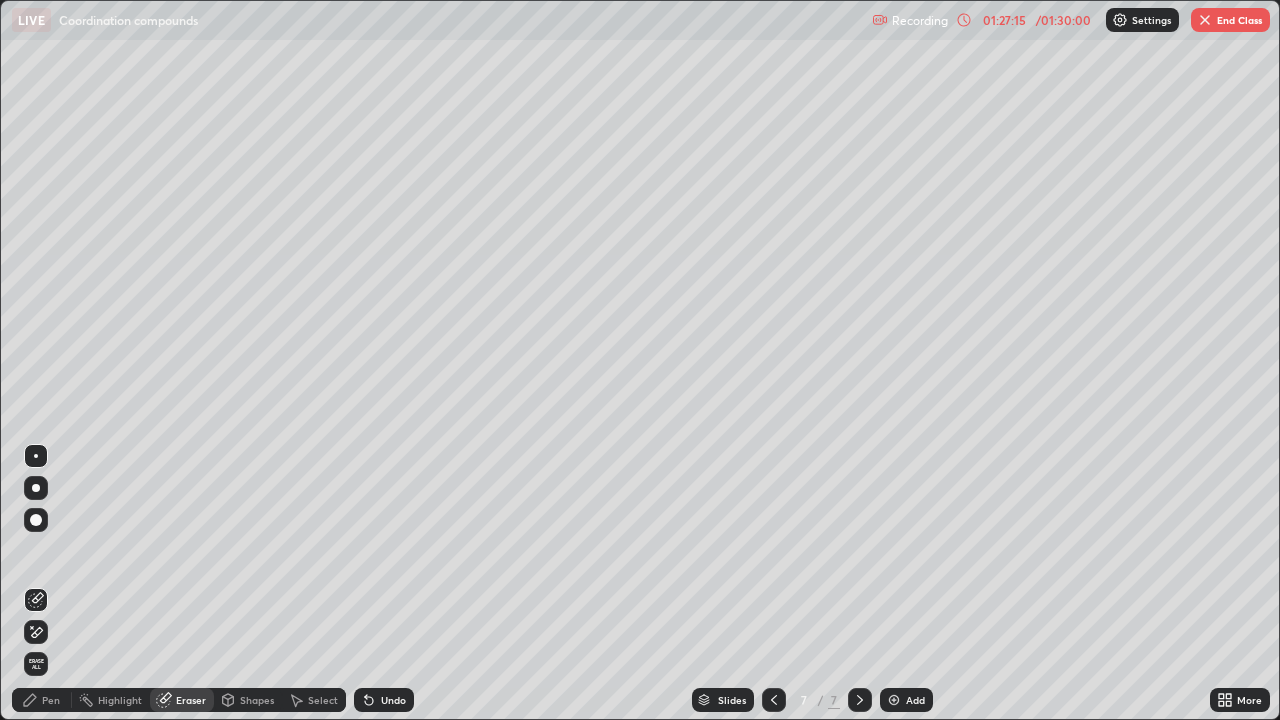 click on "Pen" at bounding box center (51, 700) 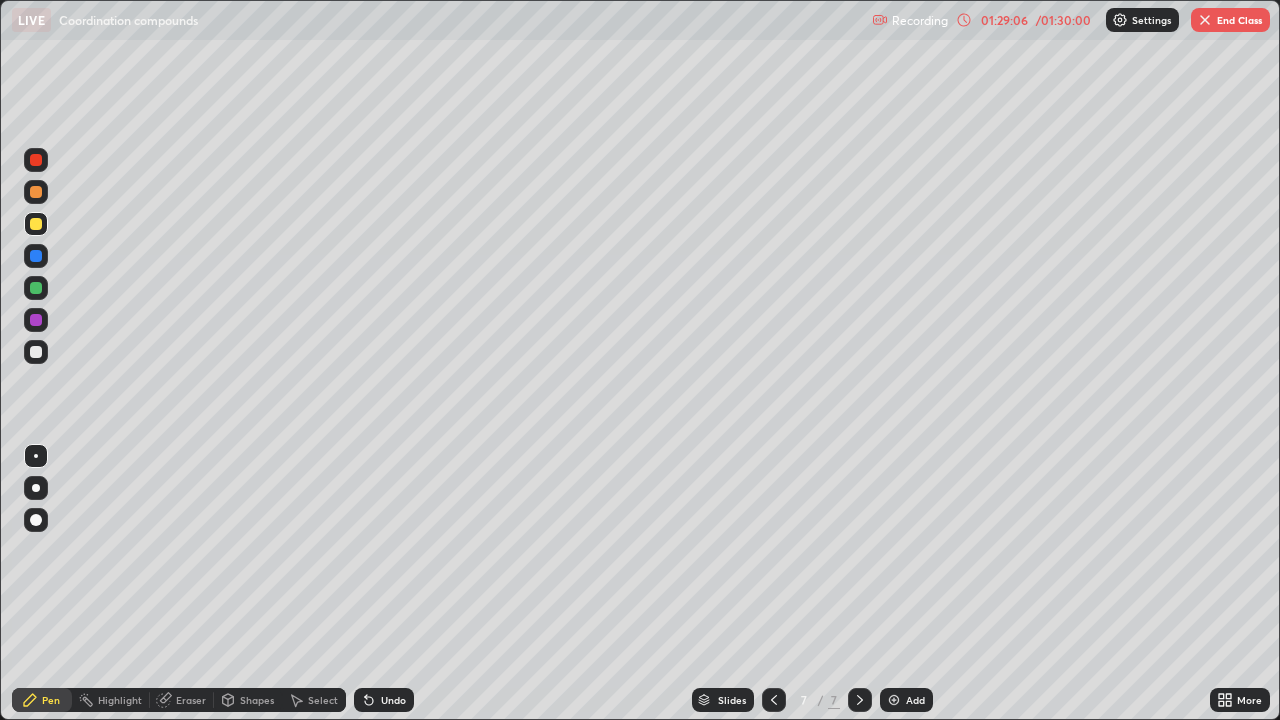 click at bounding box center (1205, 20) 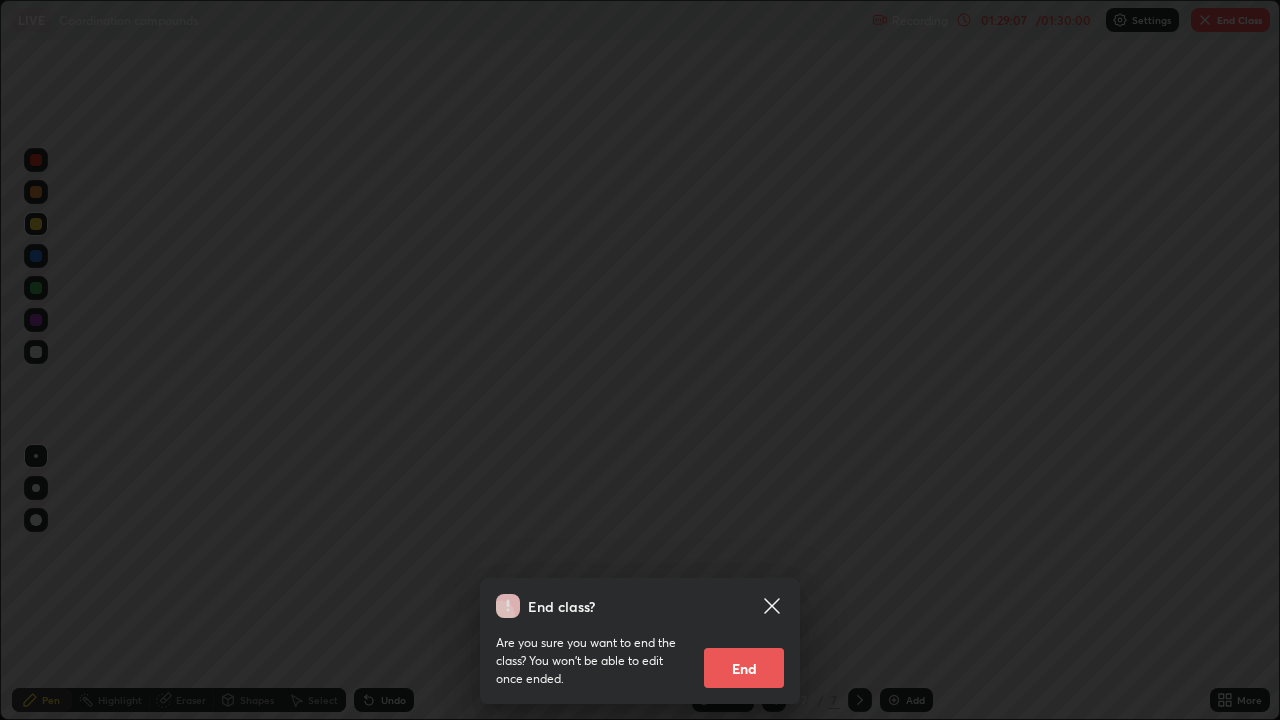 click on "End" at bounding box center [744, 668] 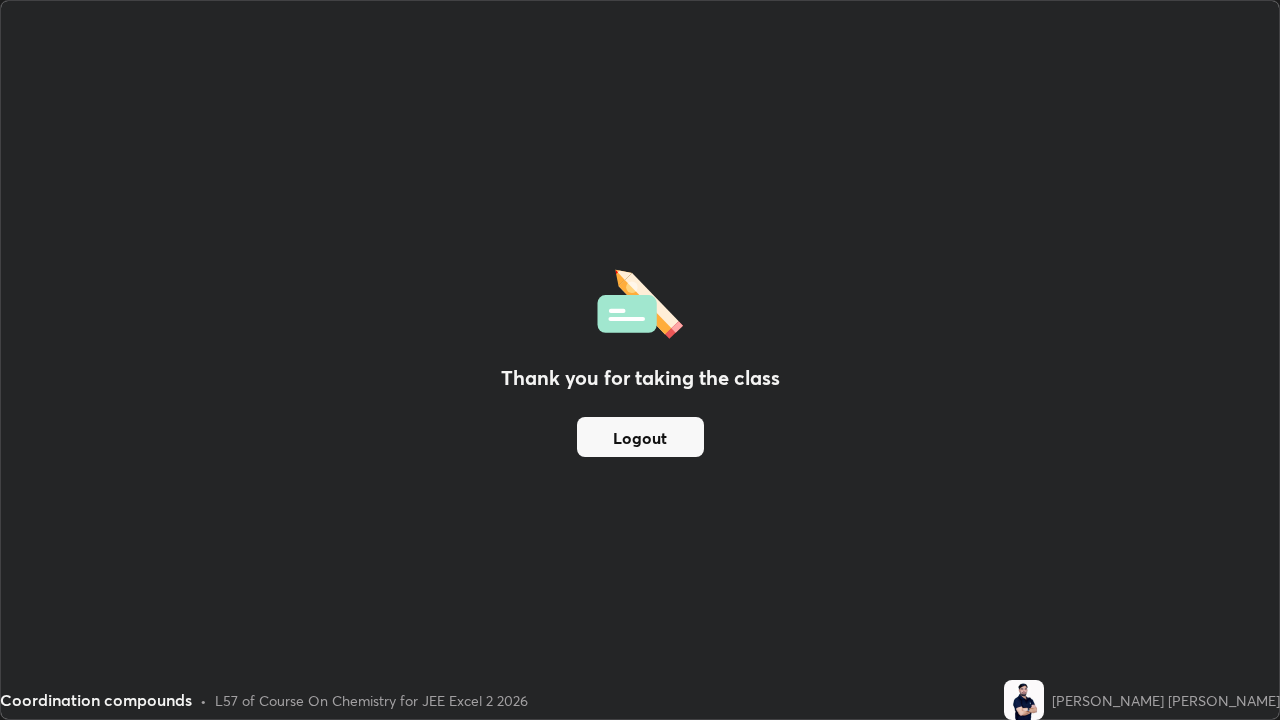 click on "Logout" at bounding box center [640, 437] 